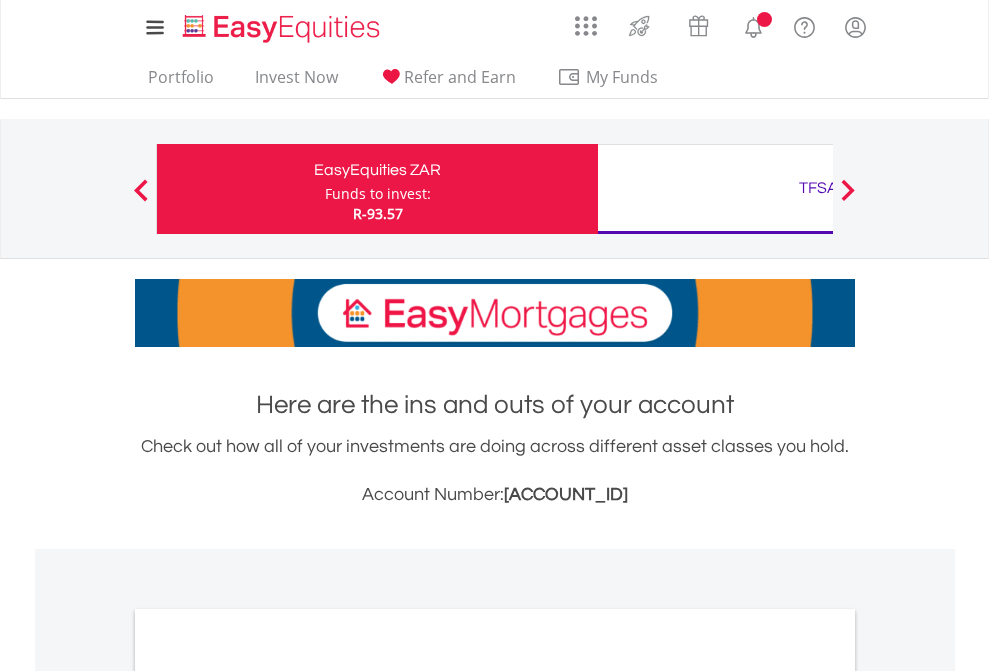 scroll, scrollTop: 0, scrollLeft: 0, axis: both 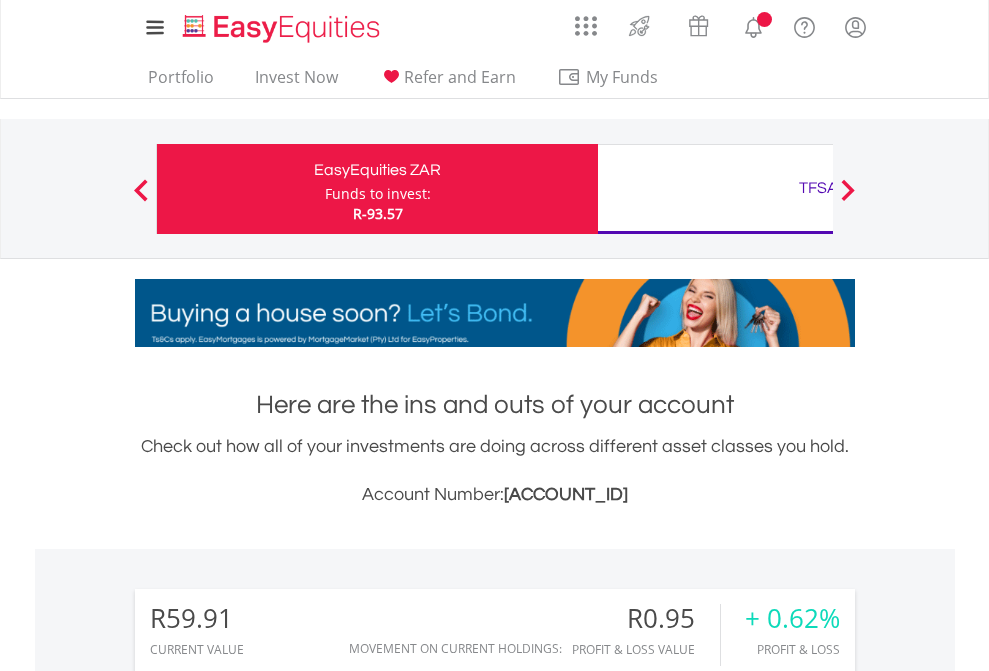 click on "Funds to invest:" at bounding box center (378, 194) 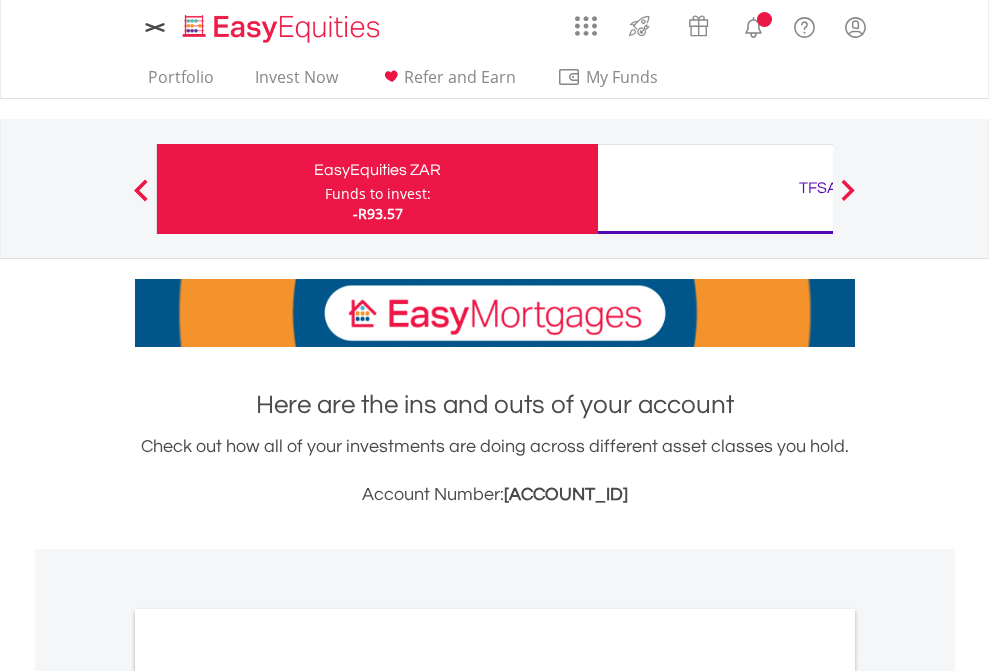 scroll, scrollTop: 0, scrollLeft: 0, axis: both 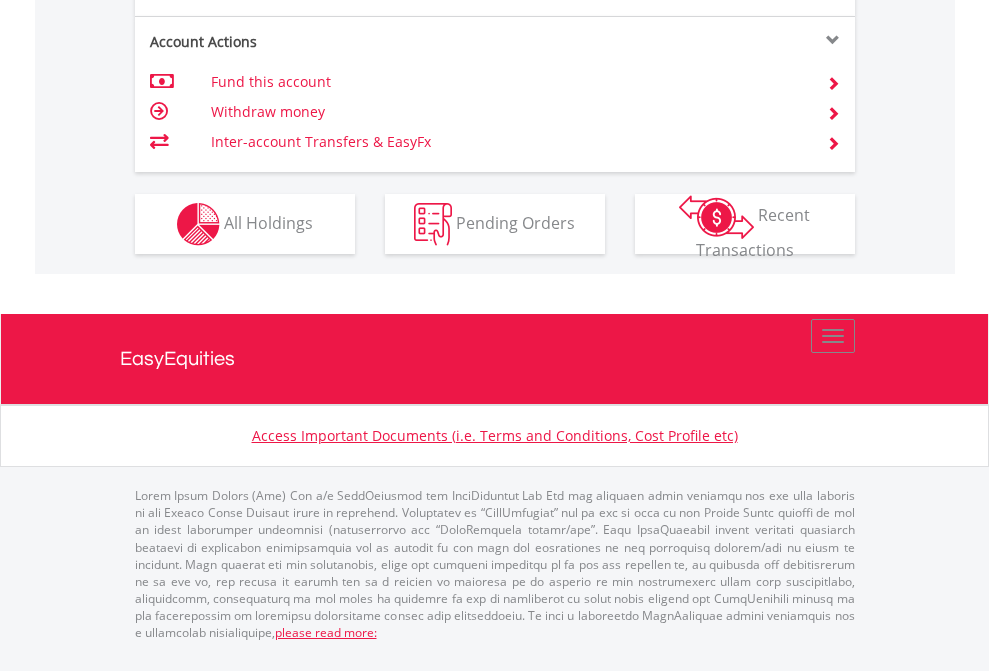 click on "Investment types" at bounding box center [706, -337] 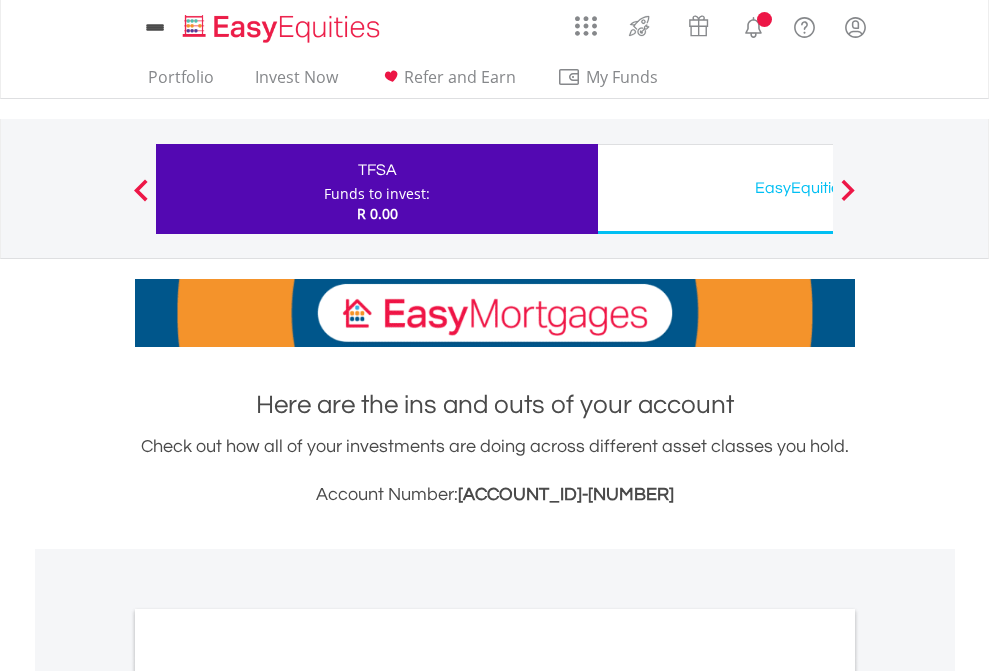 scroll, scrollTop: 0, scrollLeft: 0, axis: both 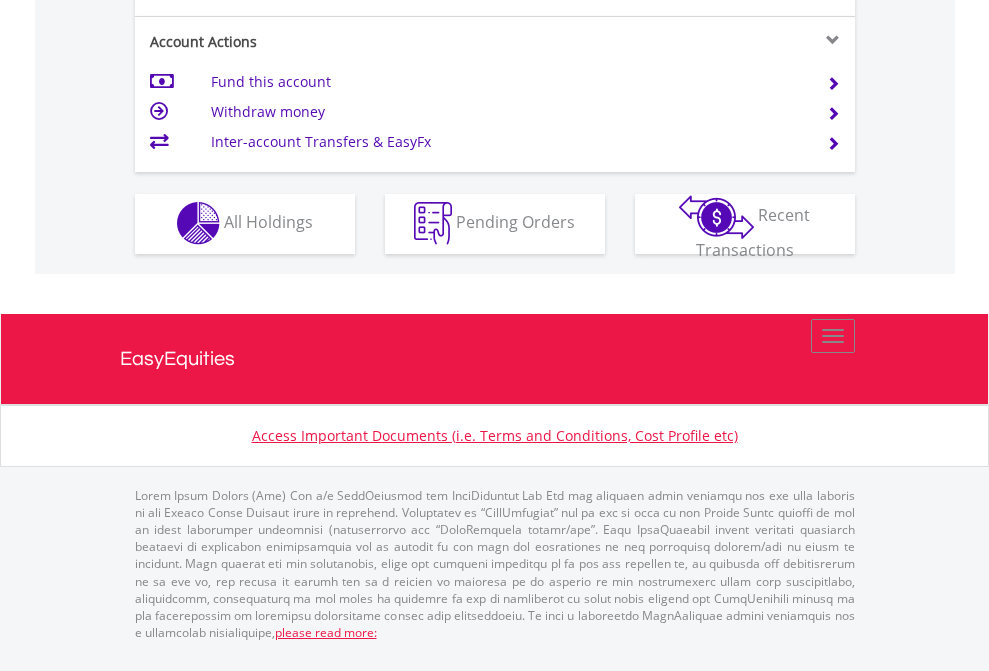 click on "Investment types" at bounding box center [706, -353] 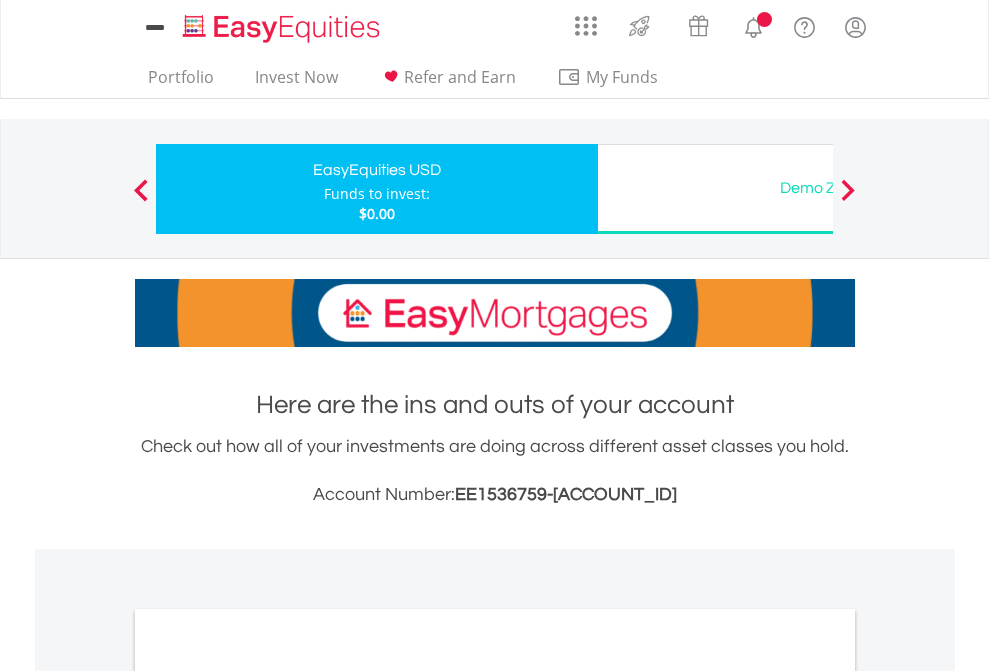 scroll, scrollTop: 0, scrollLeft: 0, axis: both 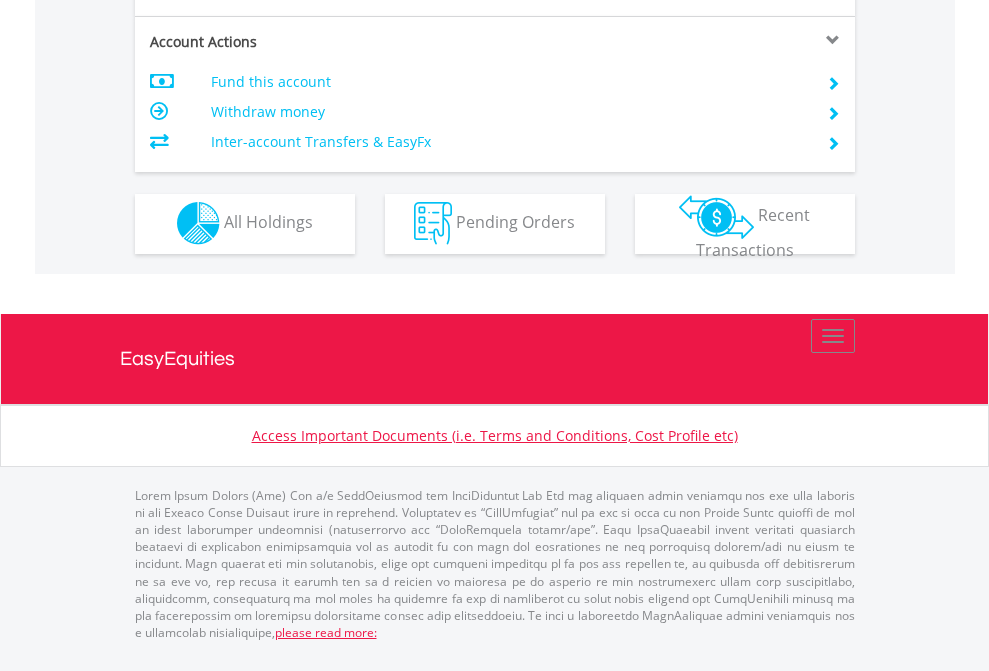 click on "Investment types" at bounding box center [706, -353] 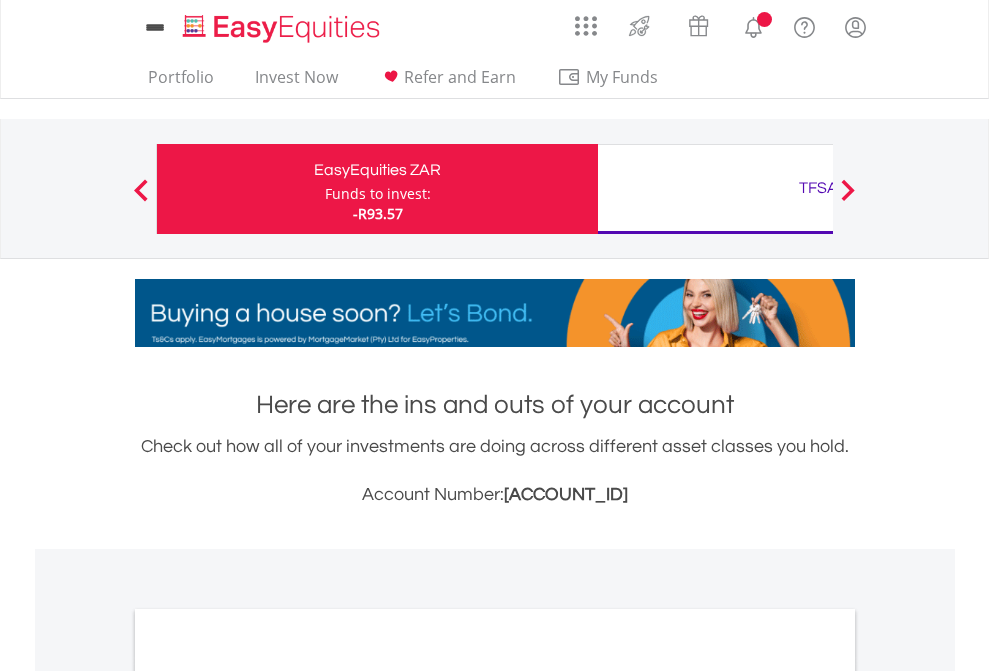 scroll, scrollTop: 1202, scrollLeft: 0, axis: vertical 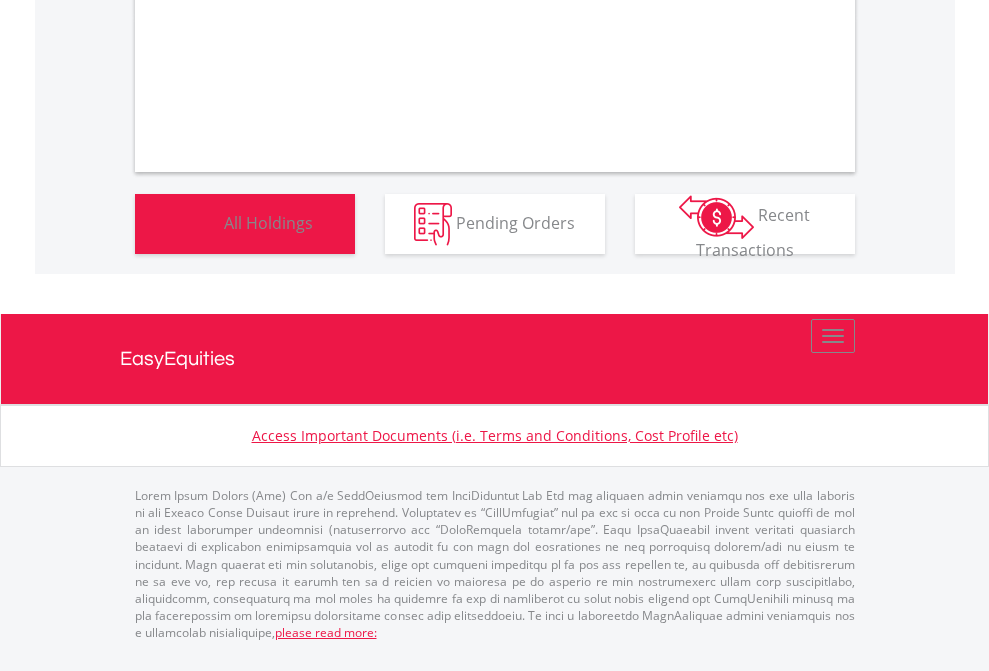 click on "All Holdings" at bounding box center (268, 222) 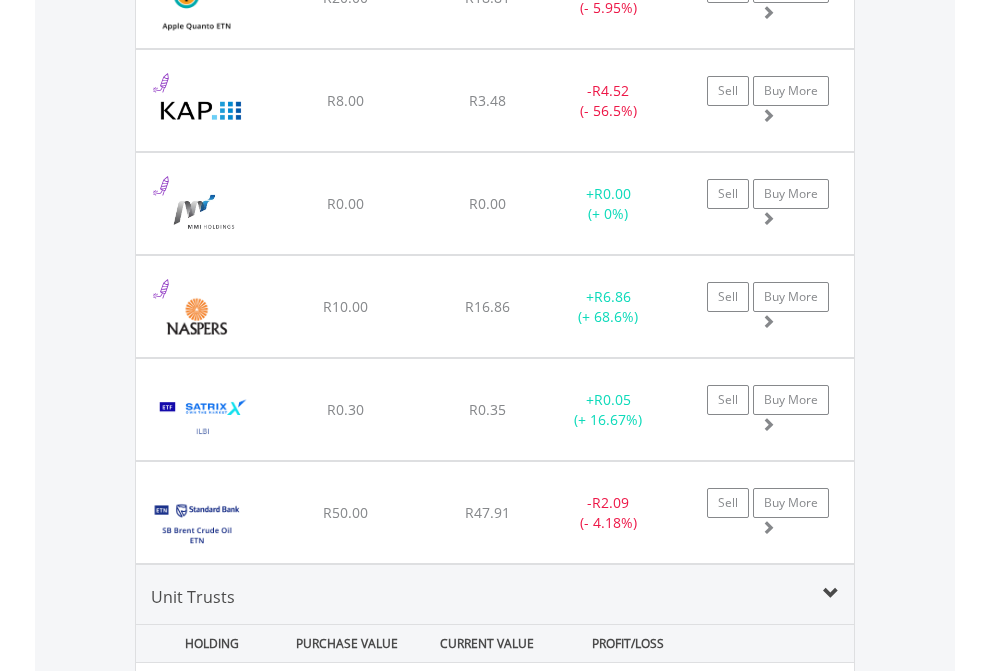 scroll, scrollTop: 2345, scrollLeft: 0, axis: vertical 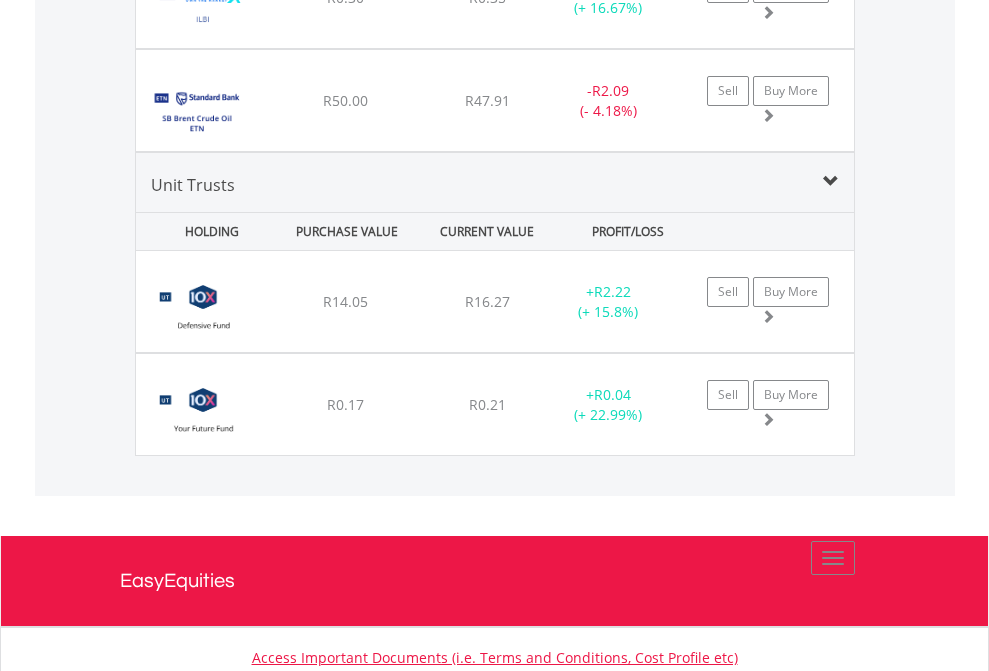 click on "TFSA" at bounding box center (818, -2157) 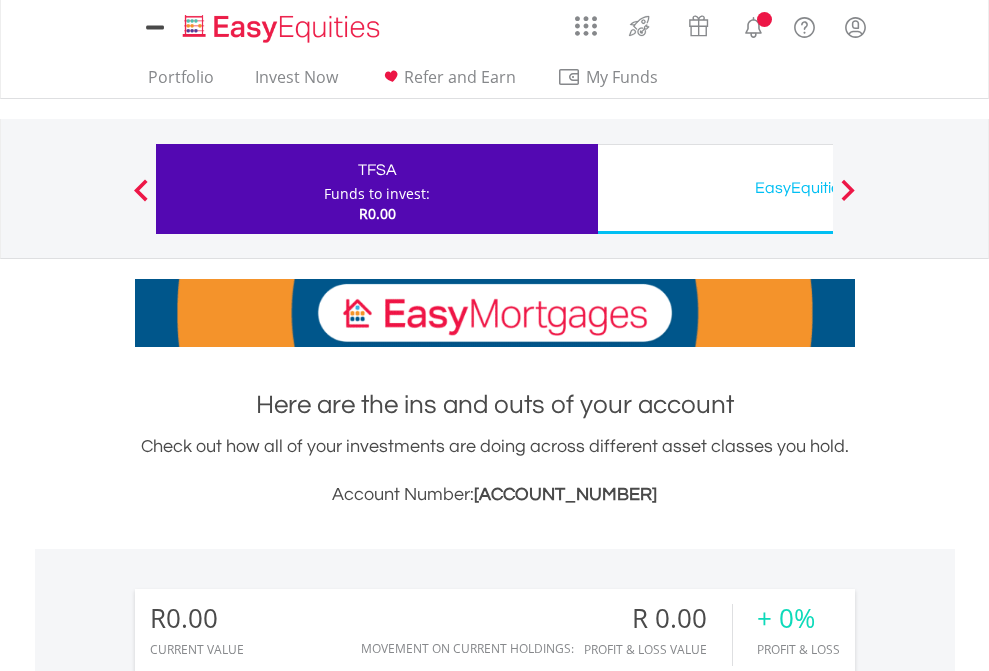 scroll, scrollTop: 0, scrollLeft: 0, axis: both 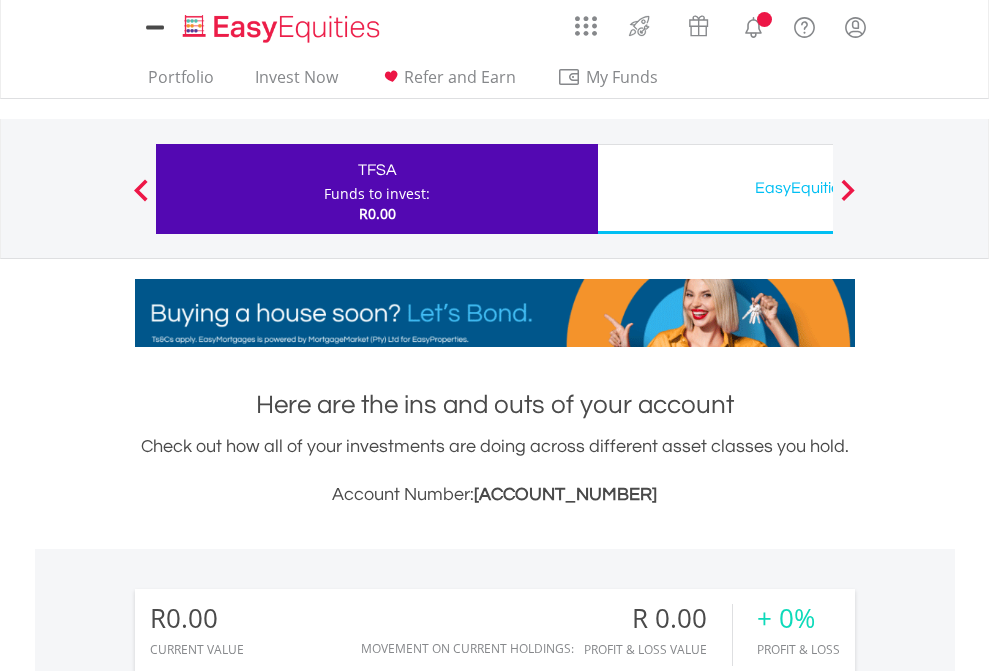 click on "All Holdings" at bounding box center [268, 1442] 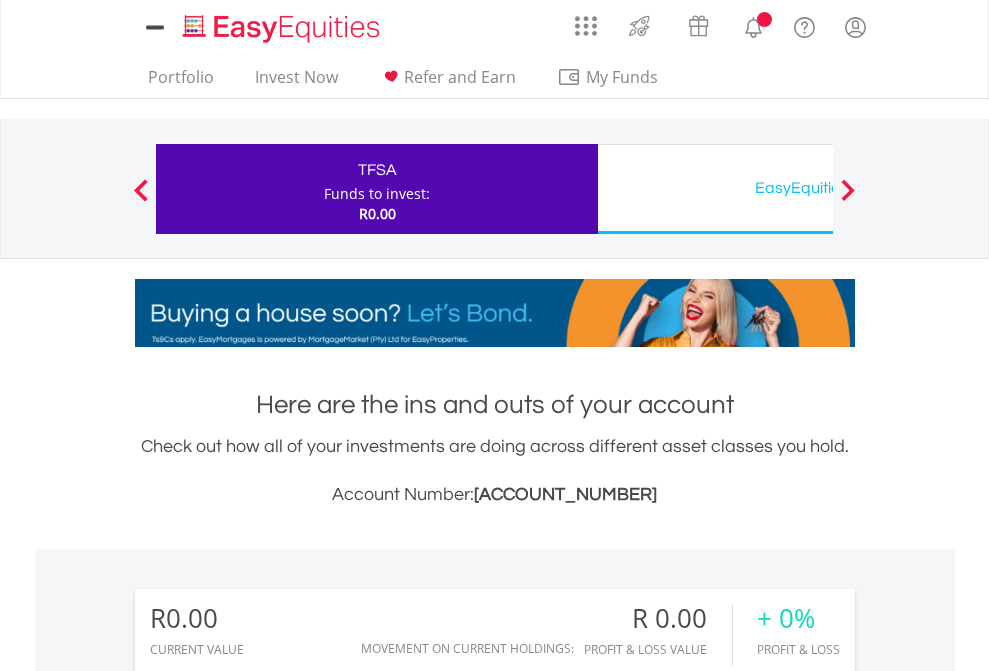 scroll, scrollTop: 999808, scrollLeft: 999687, axis: both 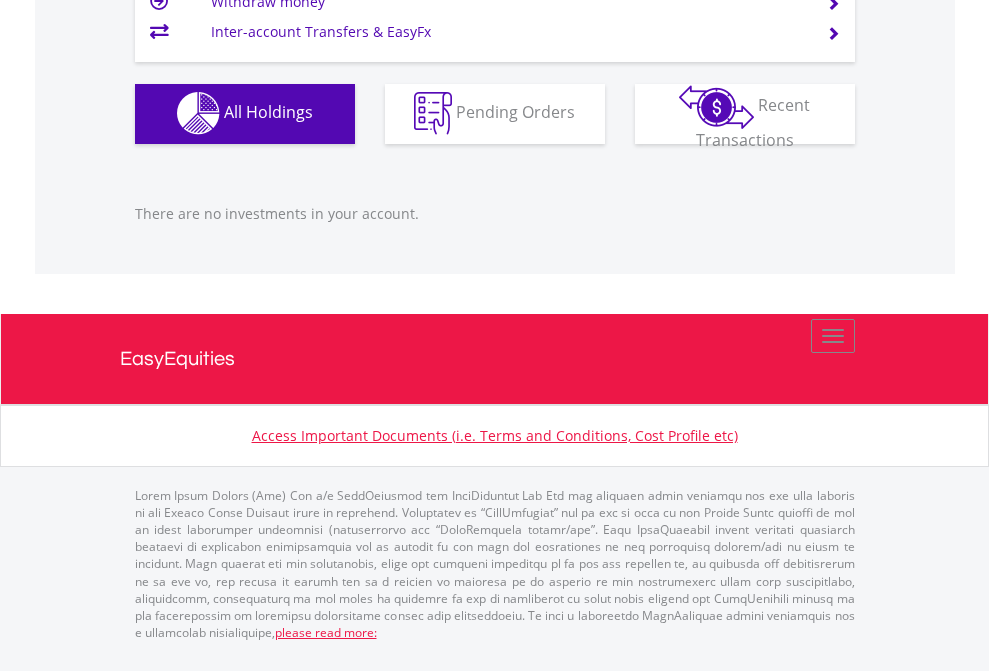 click on "EasyEquities USD" at bounding box center (818, -1142) 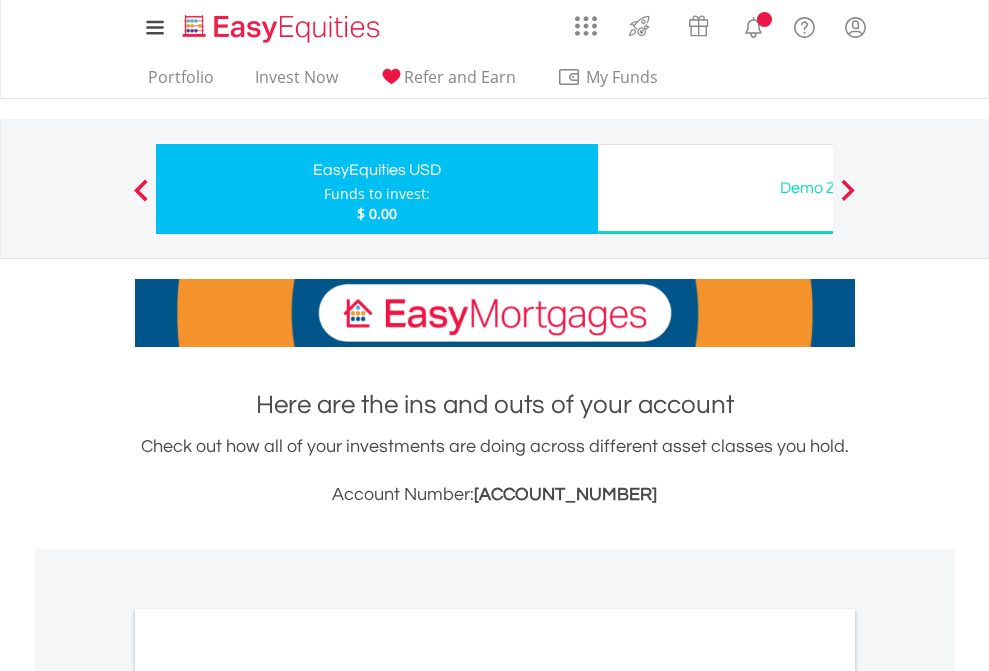 scroll, scrollTop: 0, scrollLeft: 0, axis: both 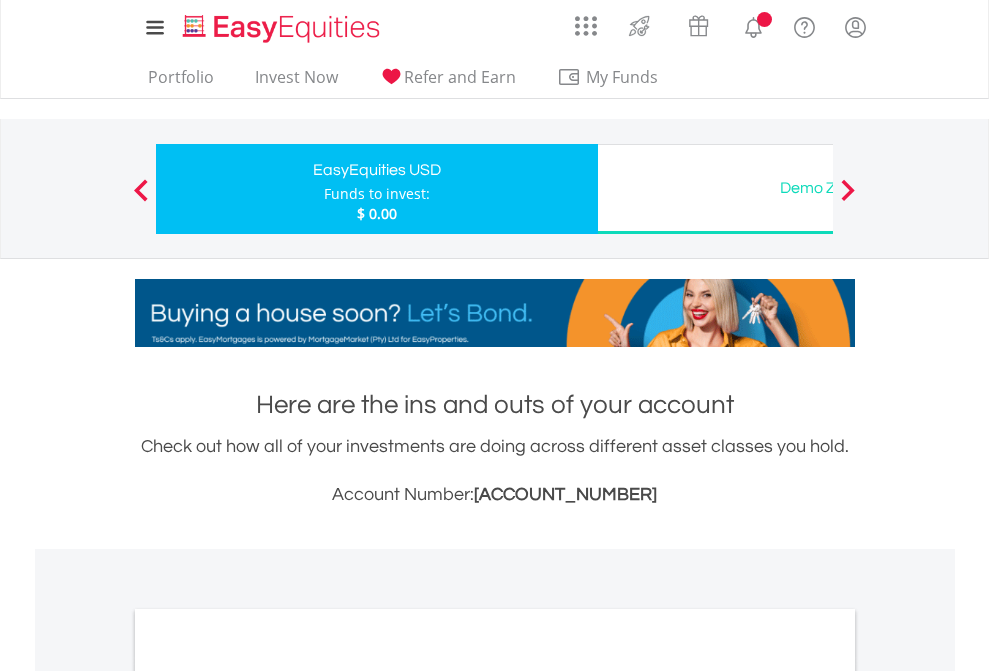 click on "All Holdings" at bounding box center [268, 1096] 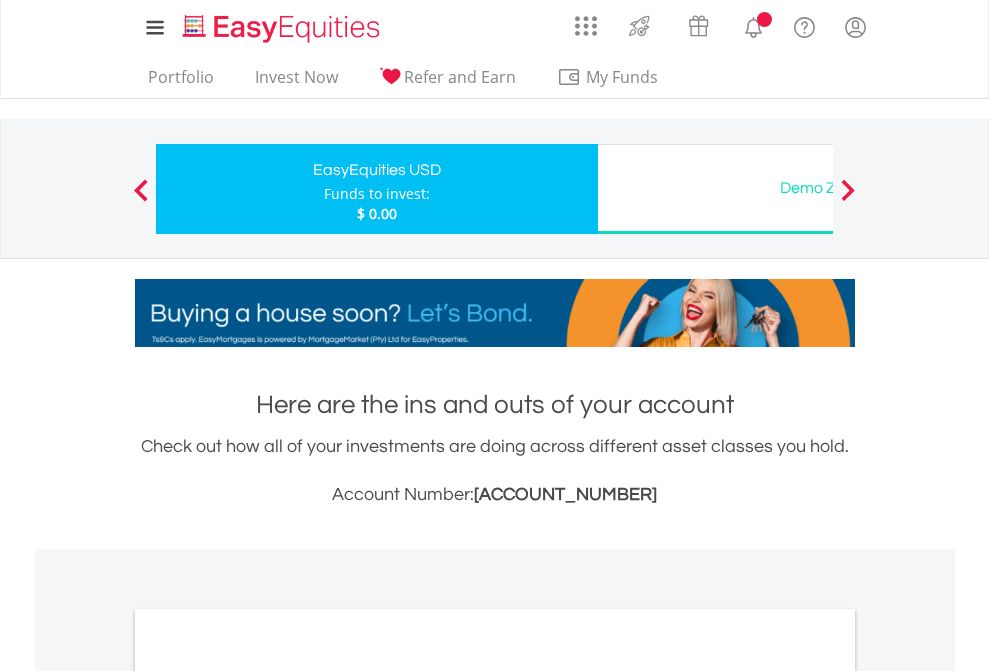 scroll, scrollTop: 1202, scrollLeft: 0, axis: vertical 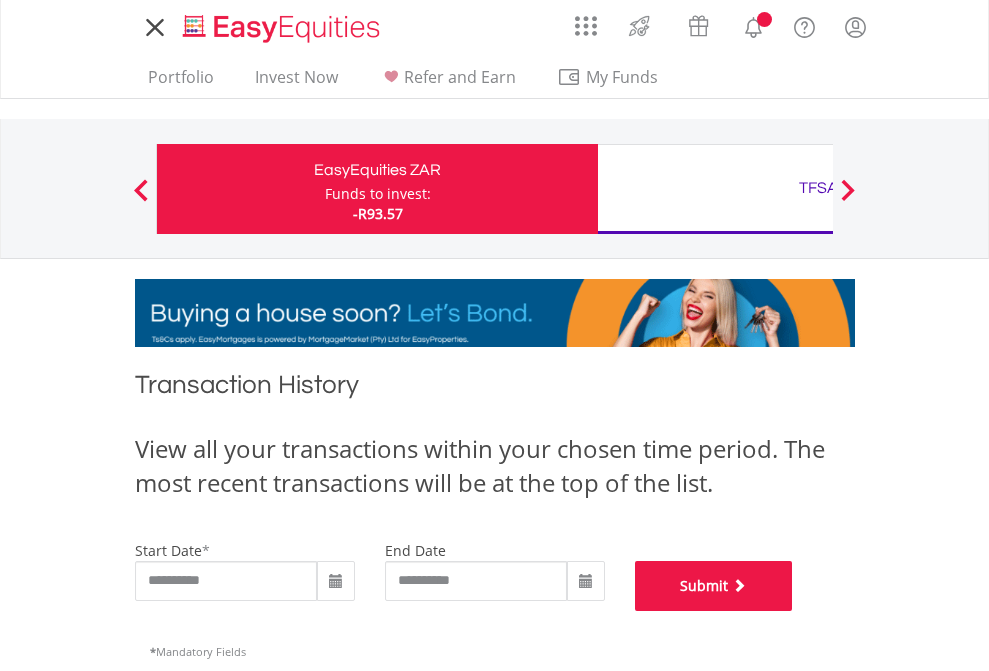 click on "Submit" at bounding box center (714, 586) 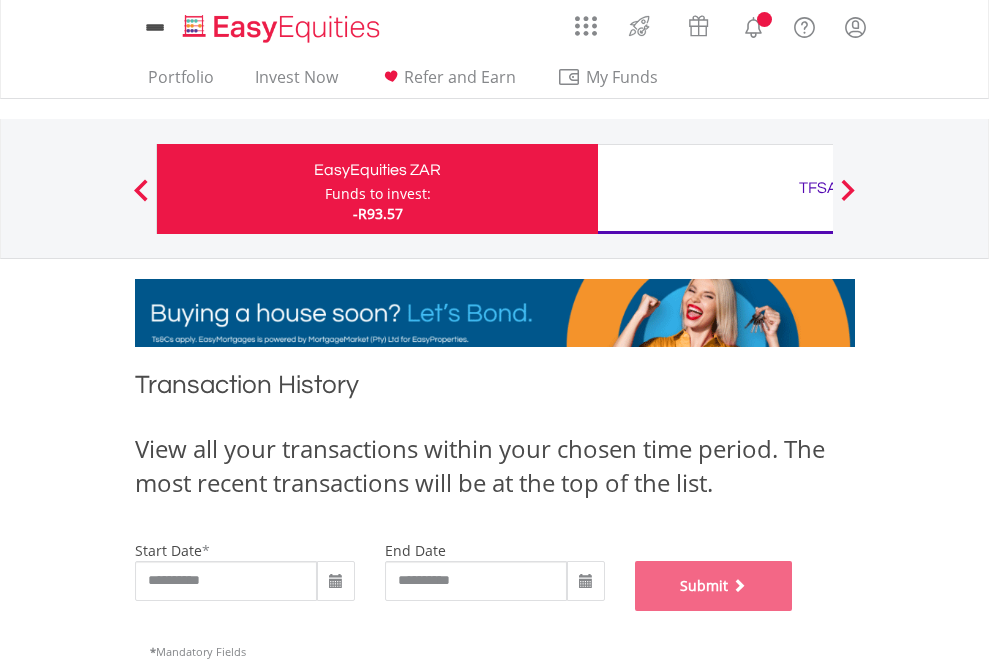 scroll, scrollTop: 811, scrollLeft: 0, axis: vertical 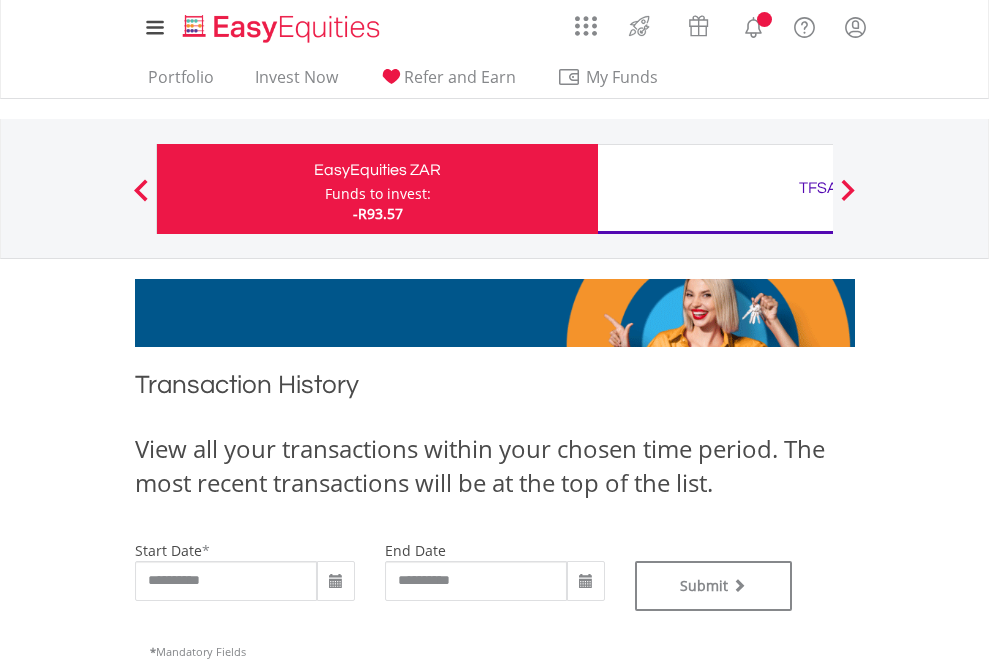 click on "TFSA" at bounding box center [818, 188] 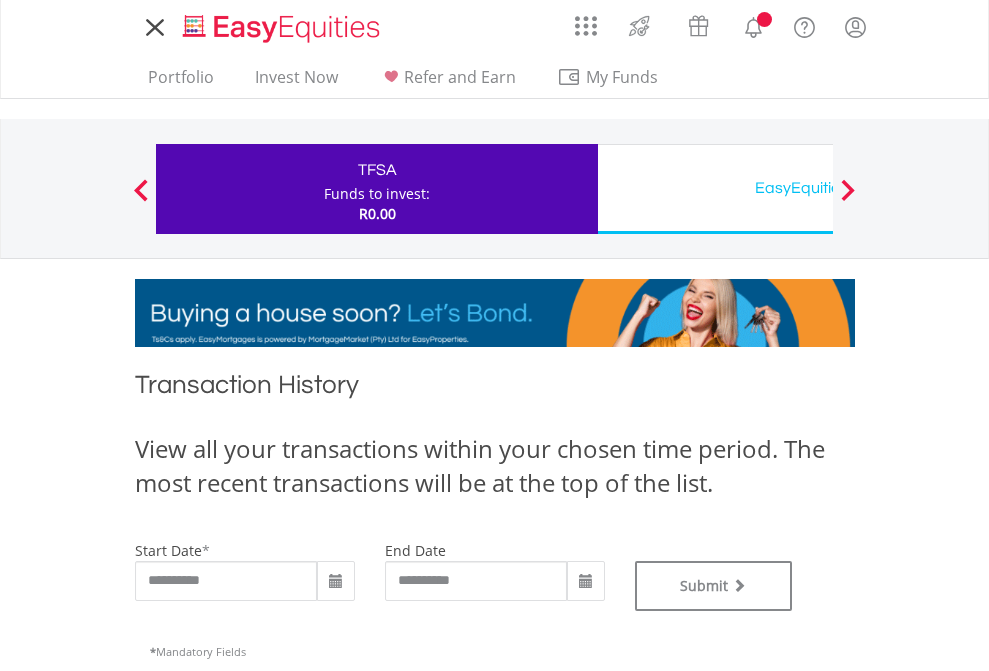 scroll, scrollTop: 0, scrollLeft: 0, axis: both 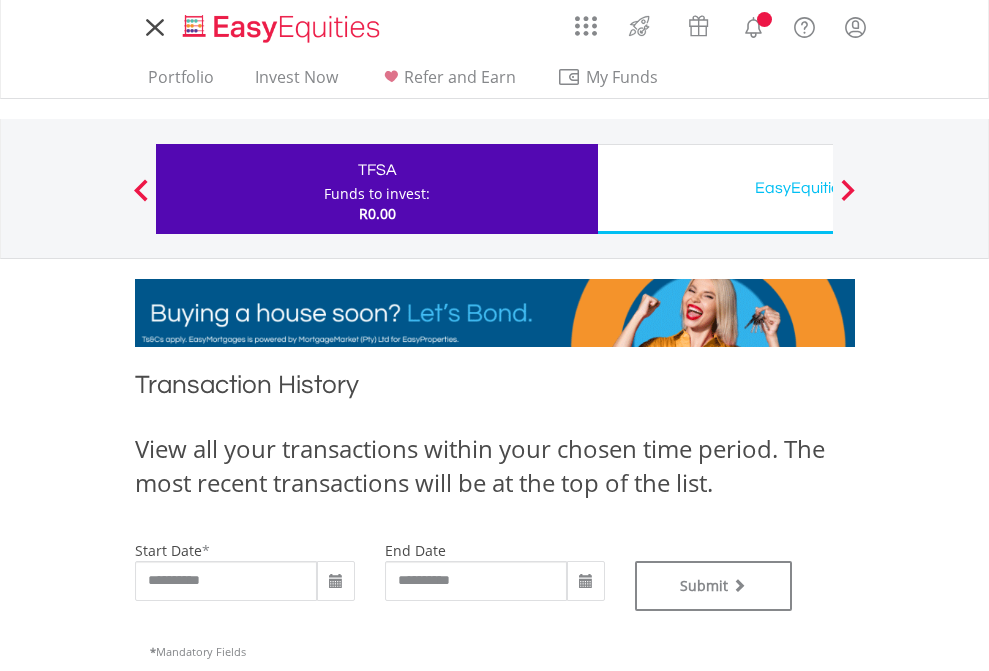 type on "**********" 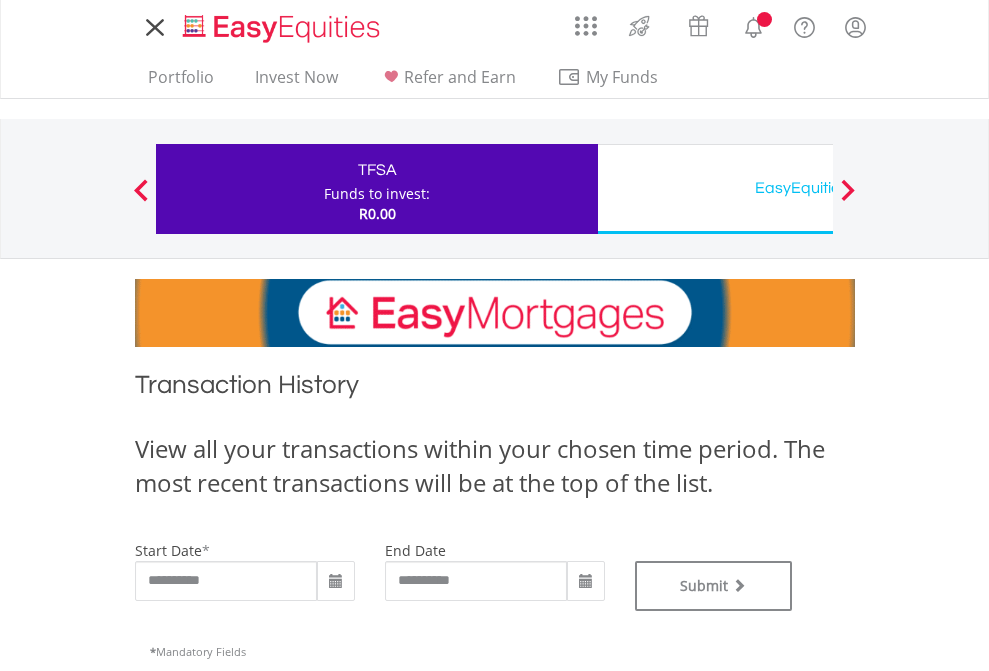 type on "**********" 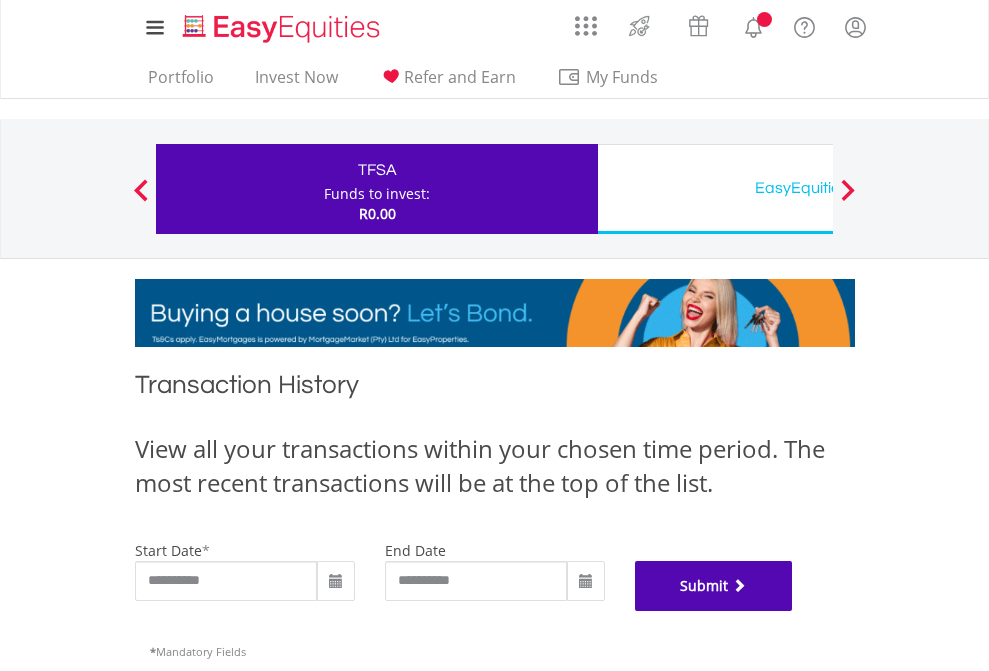 click on "Submit" at bounding box center [714, 586] 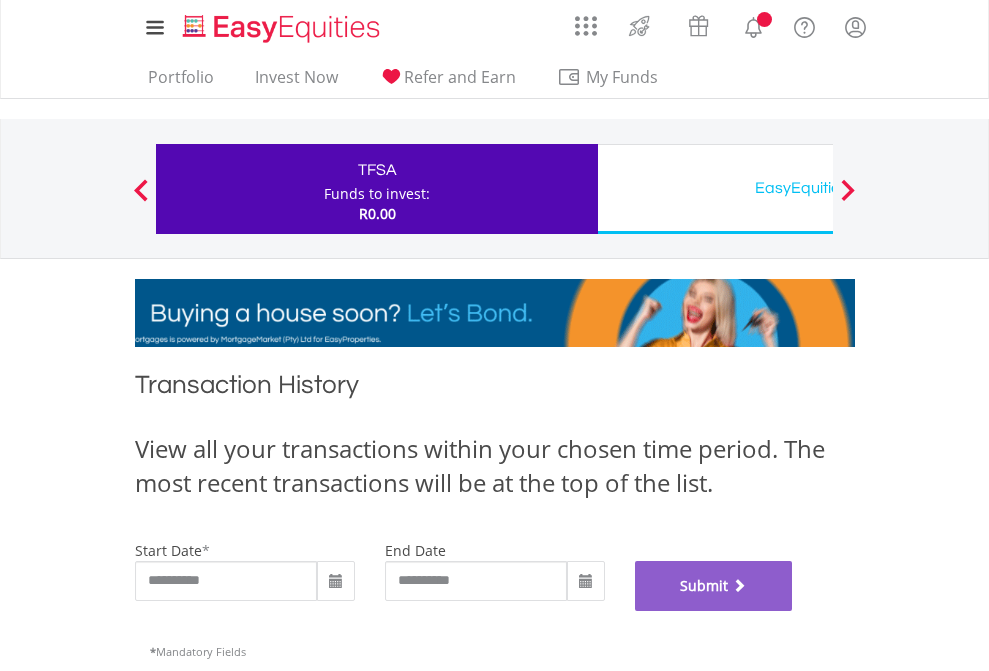 scroll, scrollTop: 811, scrollLeft: 0, axis: vertical 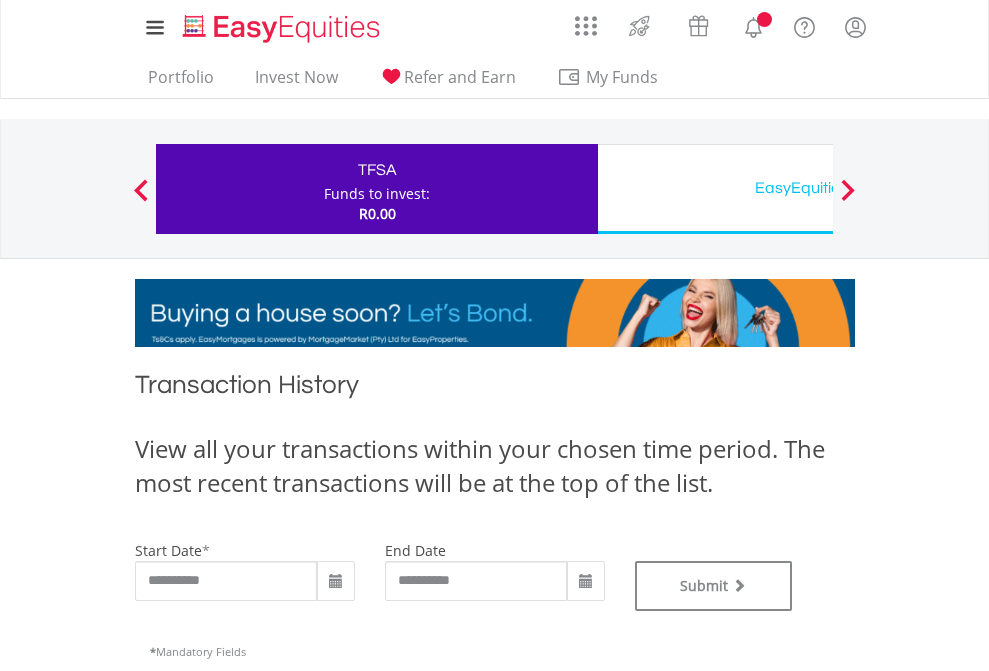 click on "EasyEquities USD" at bounding box center [818, 188] 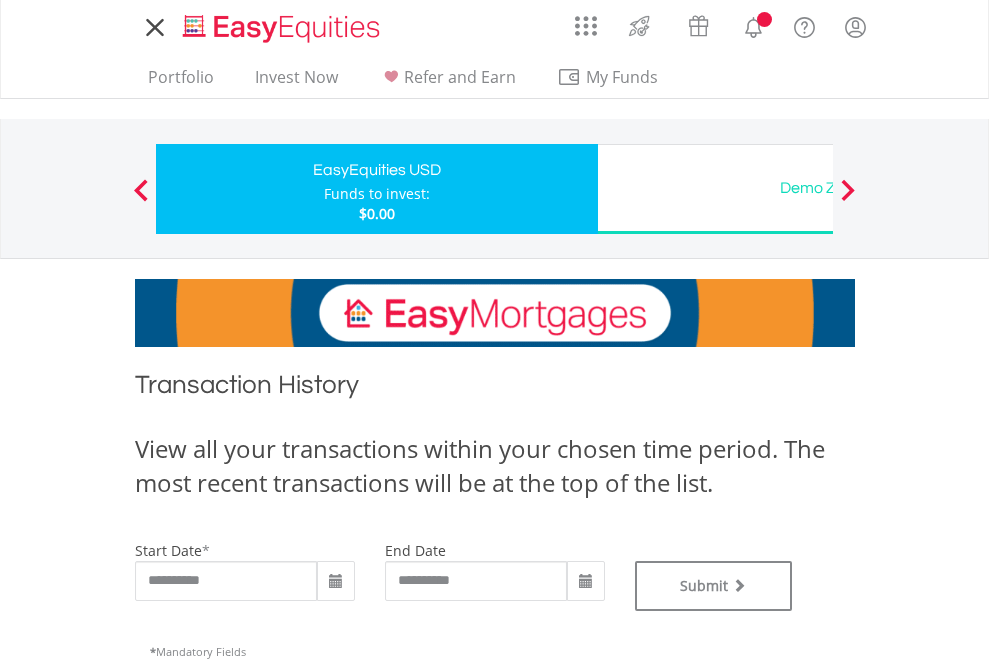 scroll, scrollTop: 0, scrollLeft: 0, axis: both 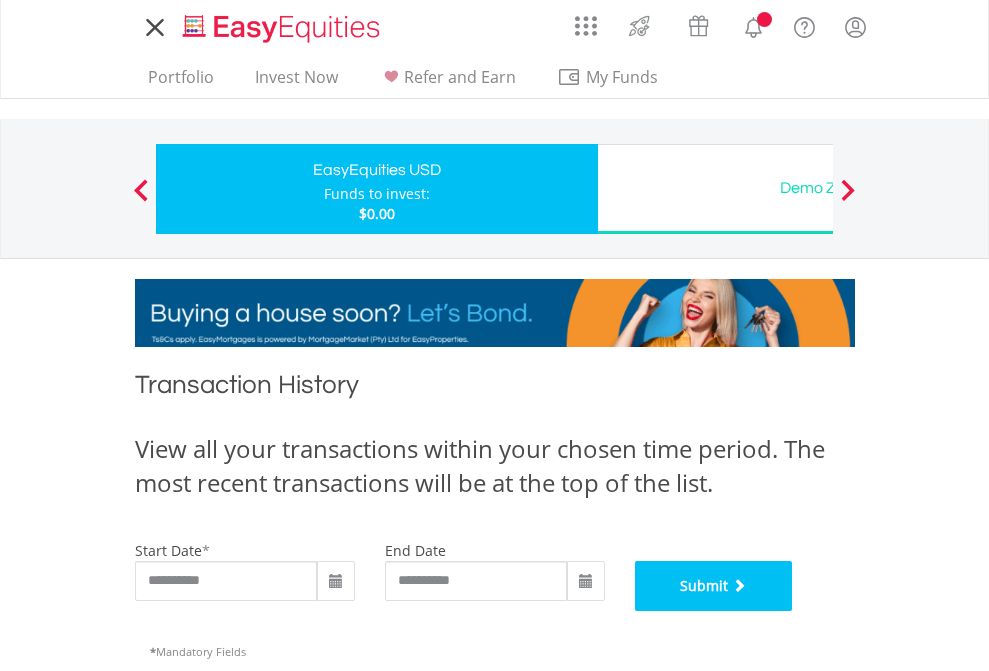 click on "Submit" at bounding box center (714, 586) 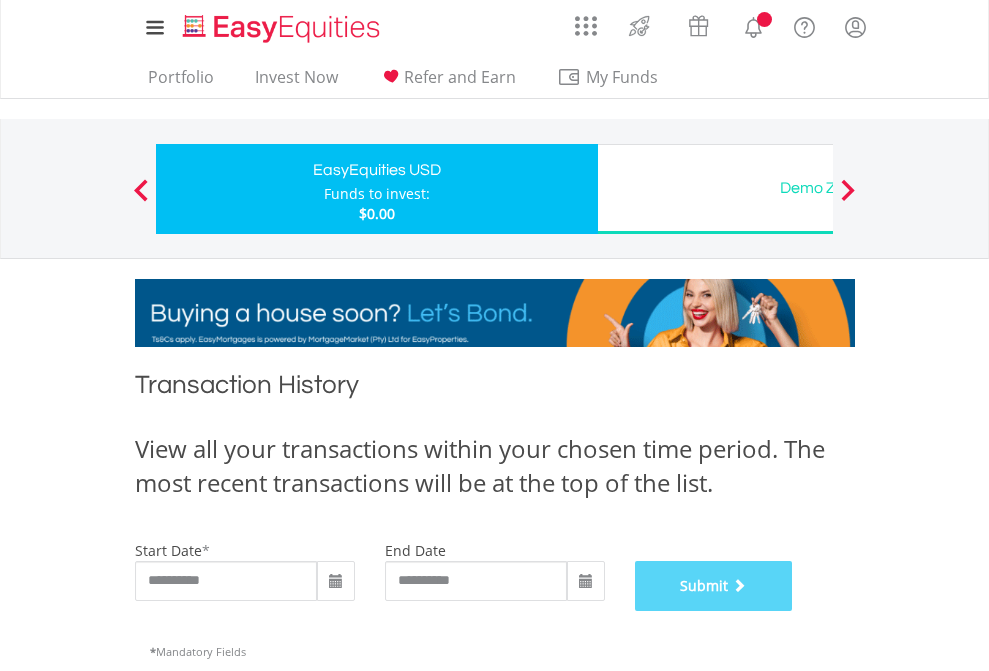 scroll, scrollTop: 811, scrollLeft: 0, axis: vertical 